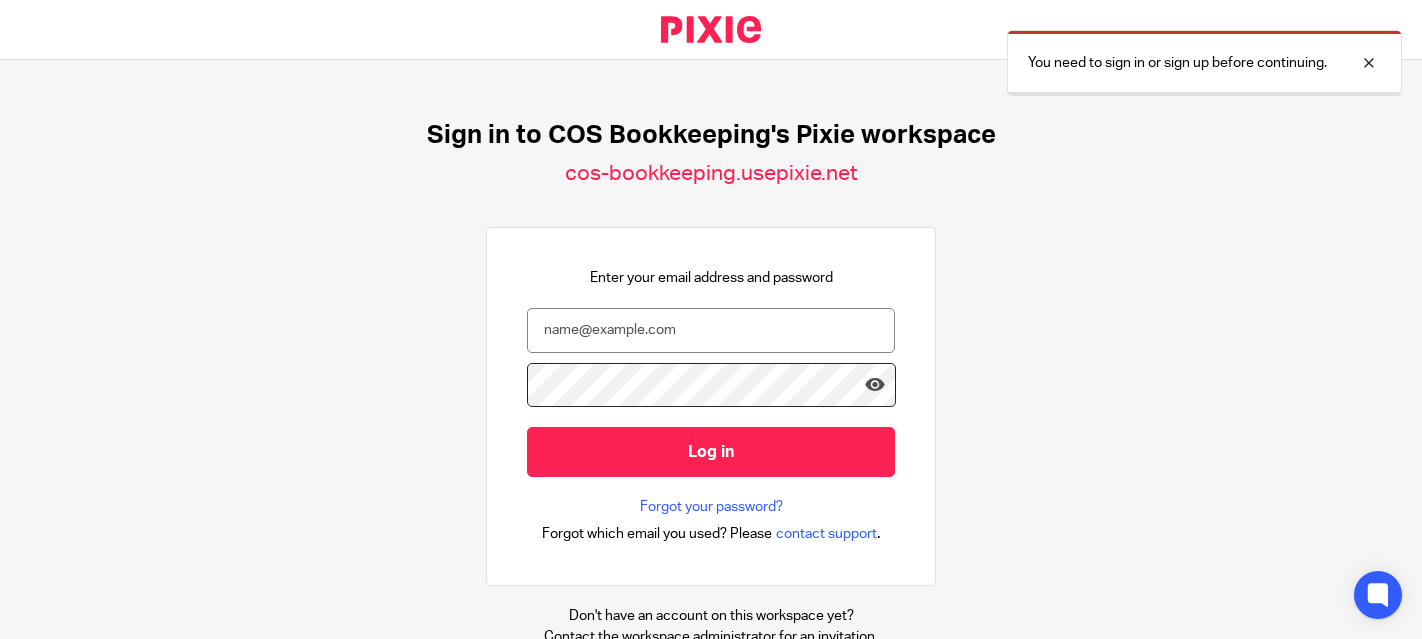 scroll, scrollTop: 0, scrollLeft: 0, axis: both 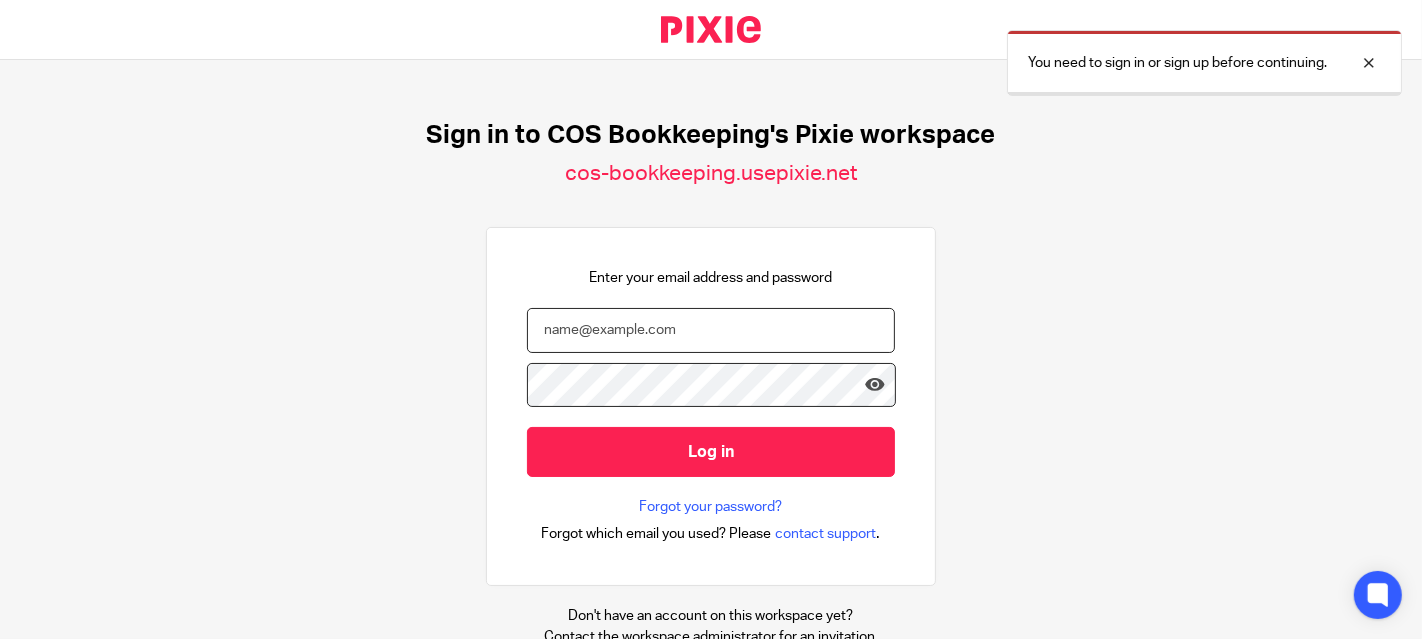 click at bounding box center [711, 330] 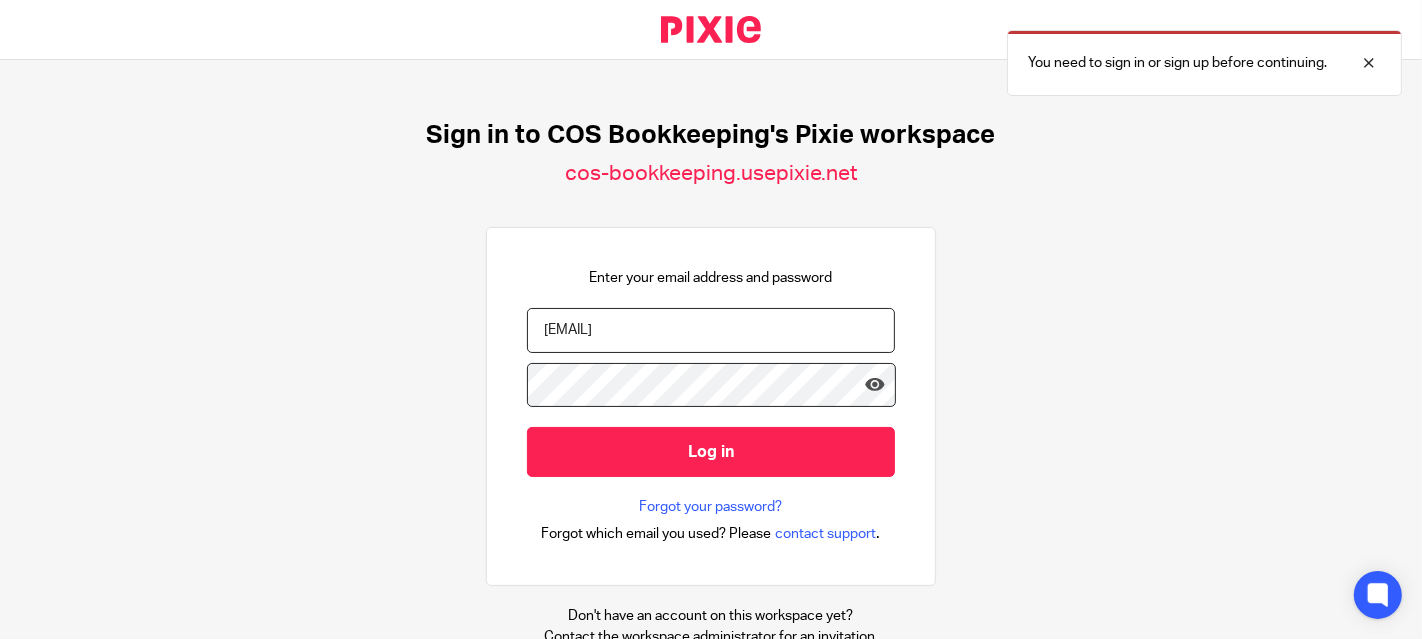type on "diane@cosbookkeeping.co.uk" 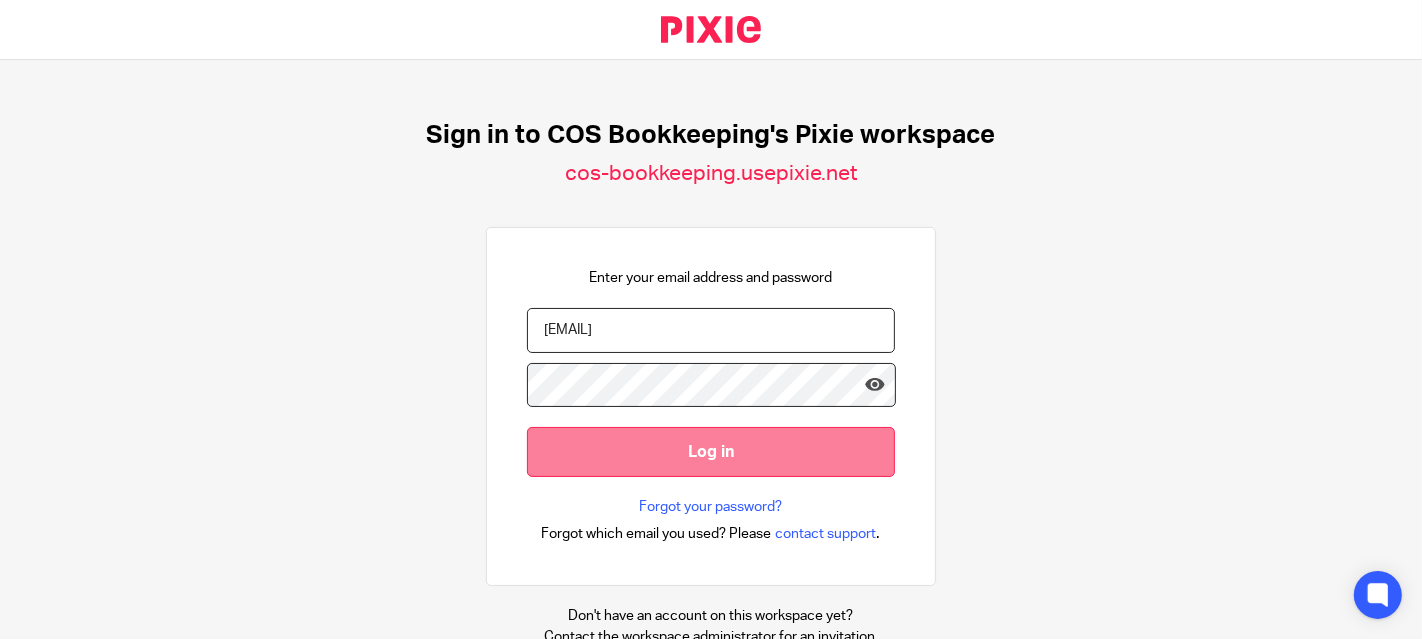 click on "Log in" at bounding box center [711, 451] 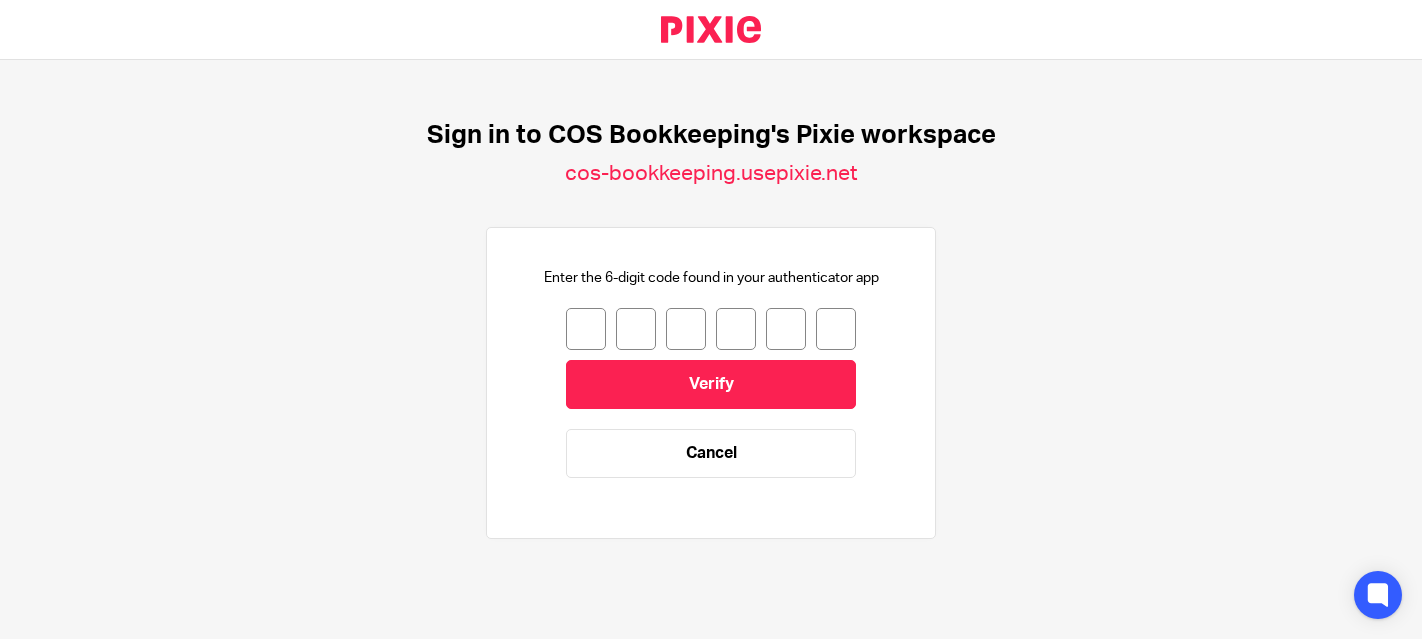 scroll, scrollTop: 0, scrollLeft: 0, axis: both 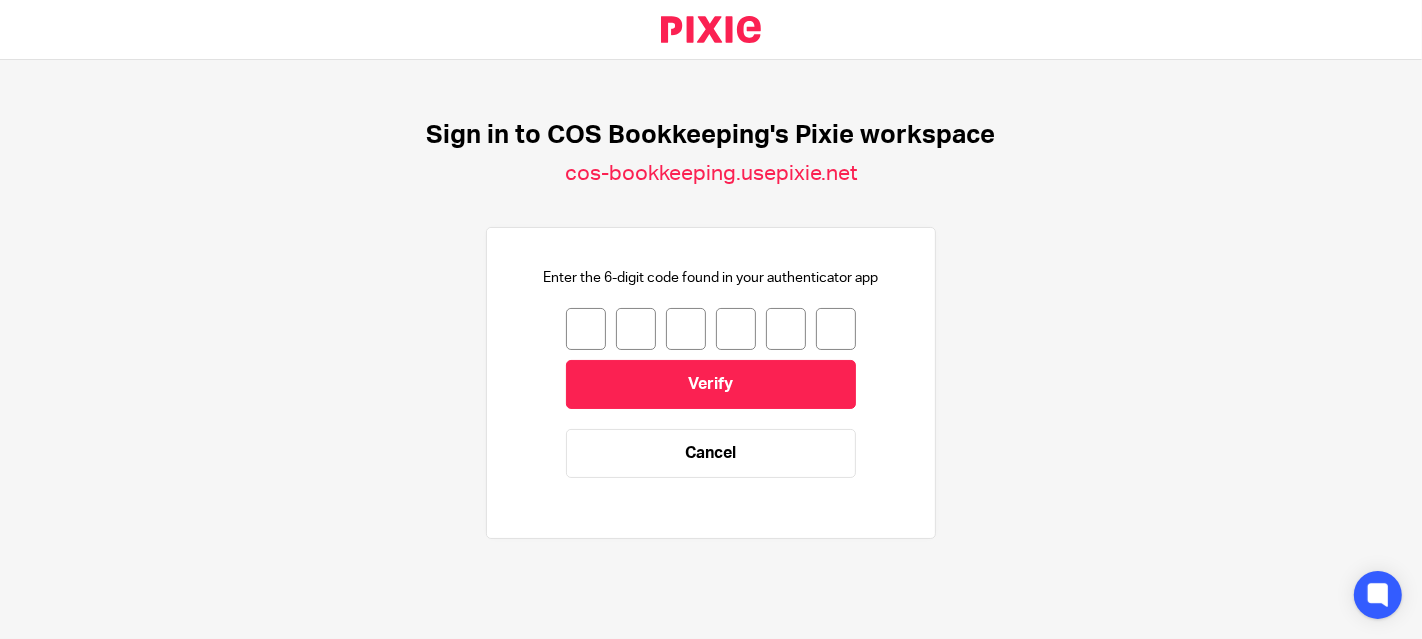 click at bounding box center (586, 329) 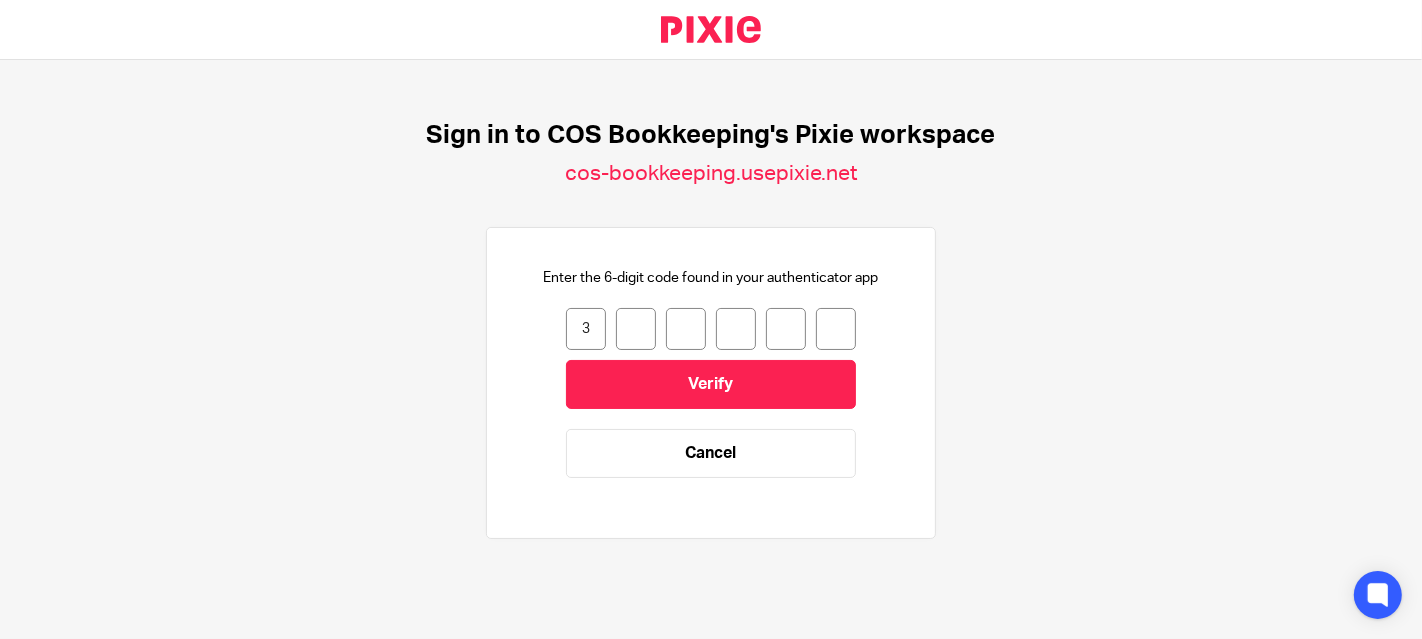 type on "2" 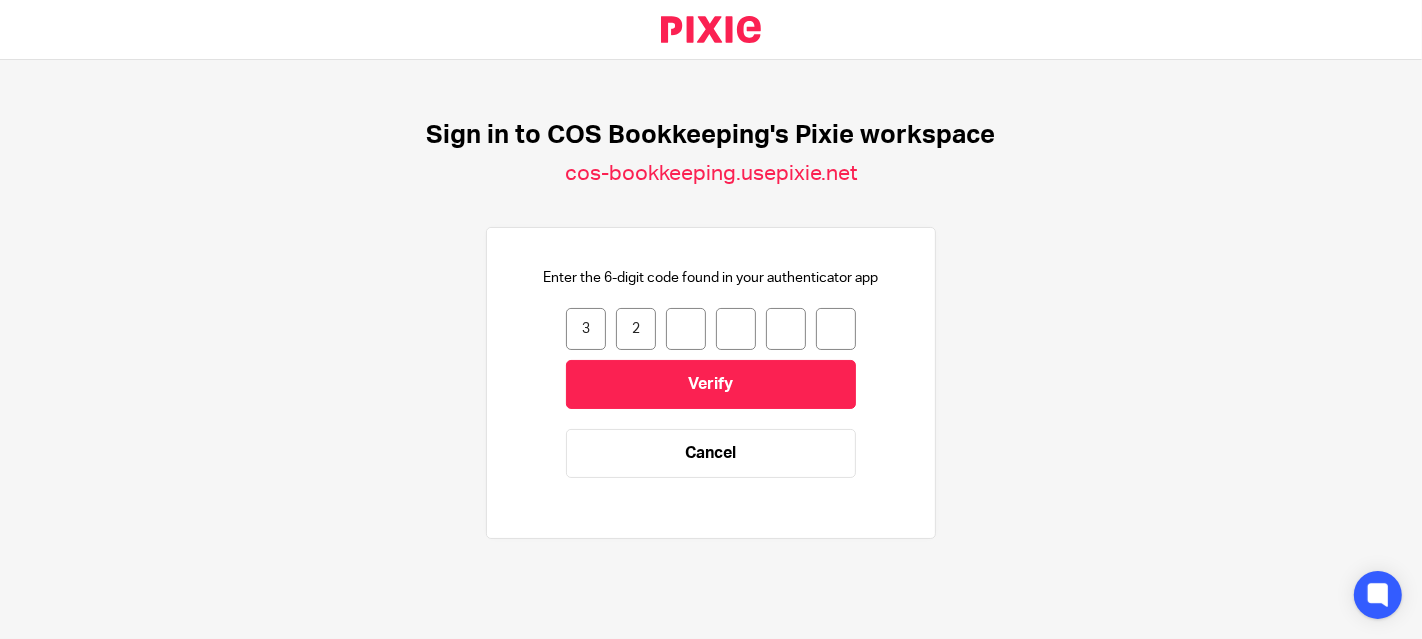 type on "0" 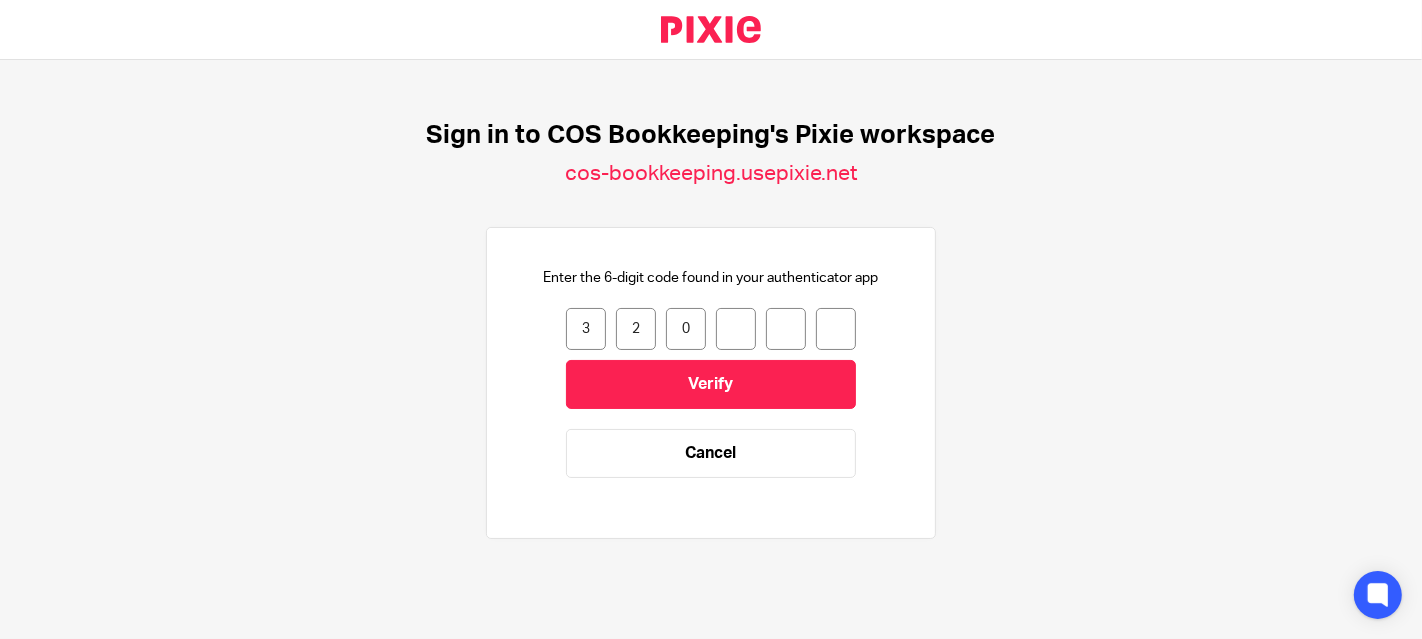 type on "0" 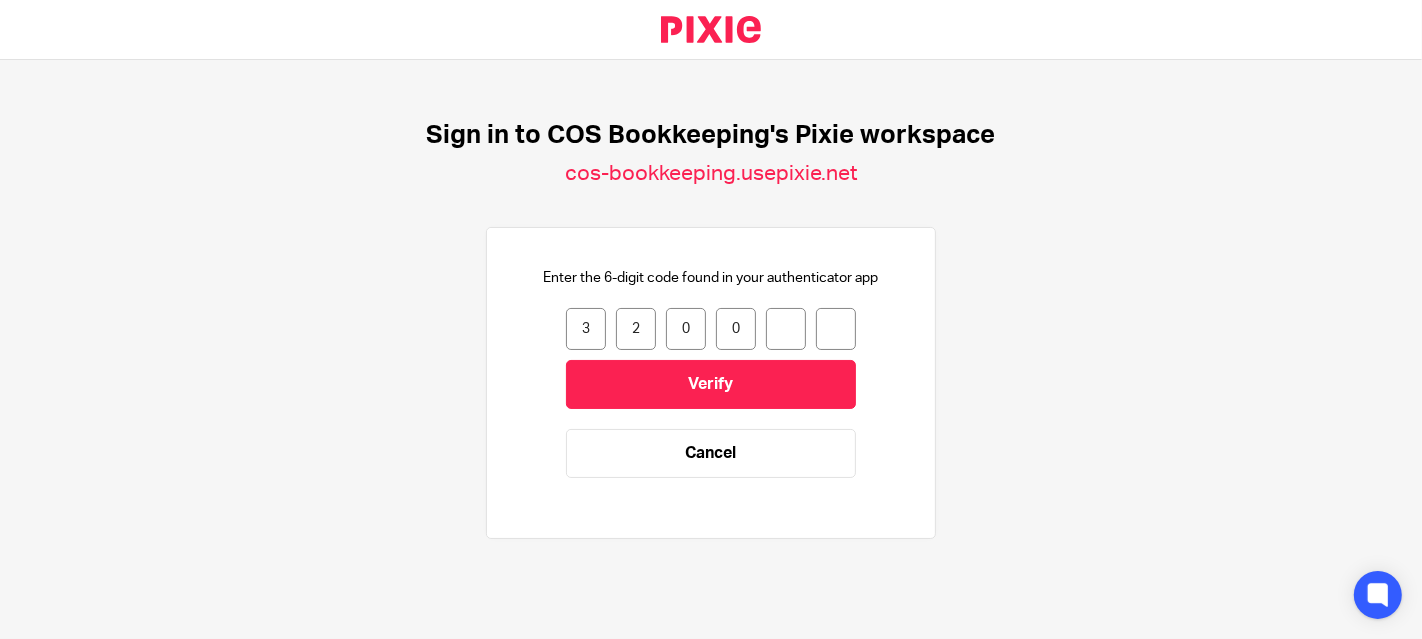 type on "0" 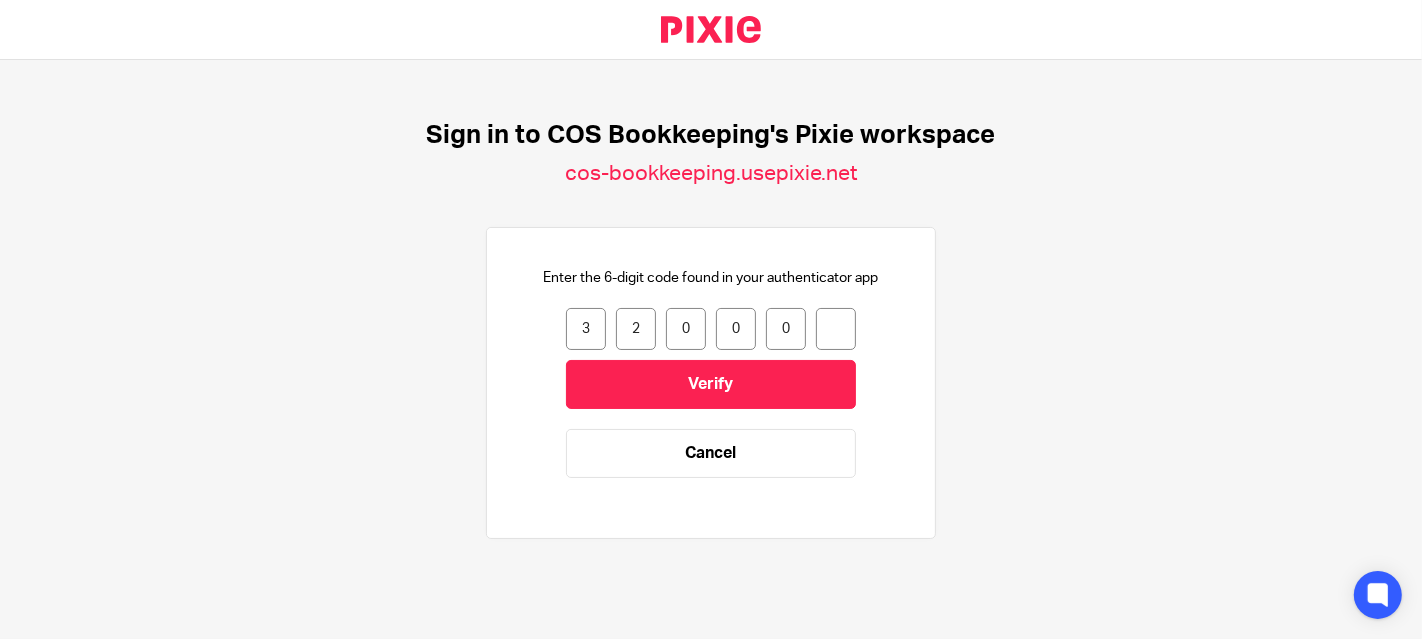 type on "6" 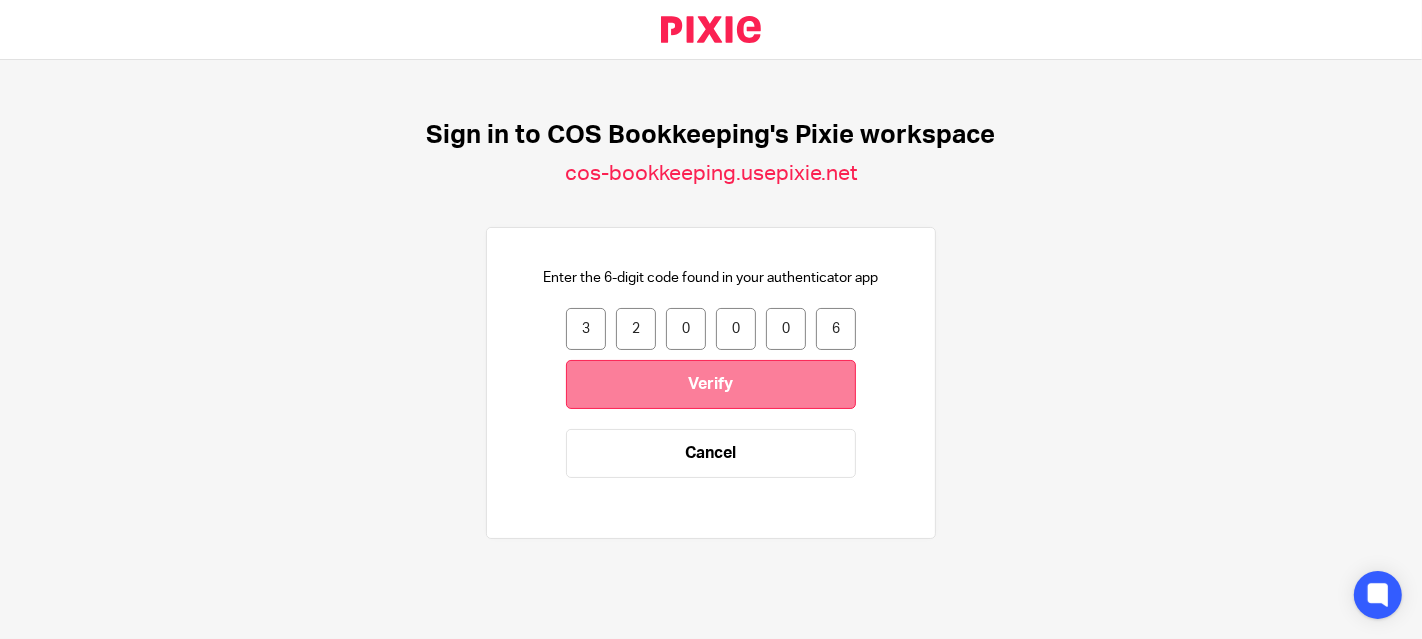 click on "Verify" at bounding box center [711, 384] 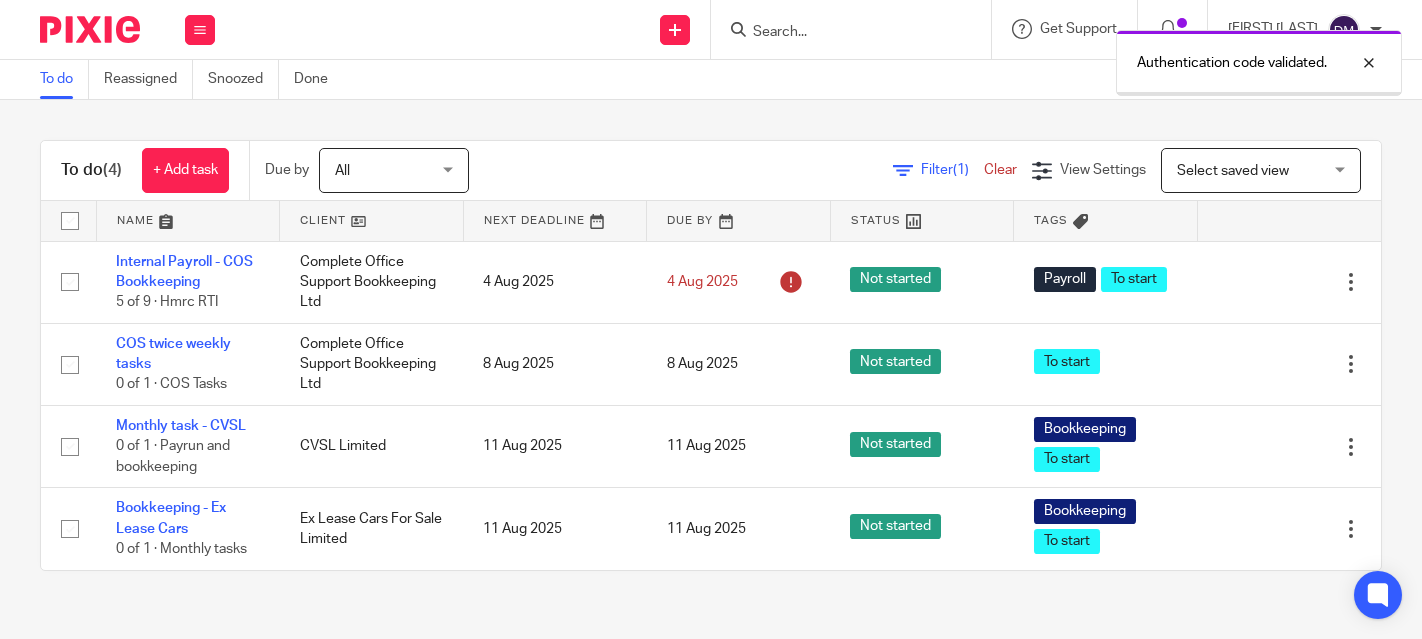 scroll, scrollTop: 0, scrollLeft: 0, axis: both 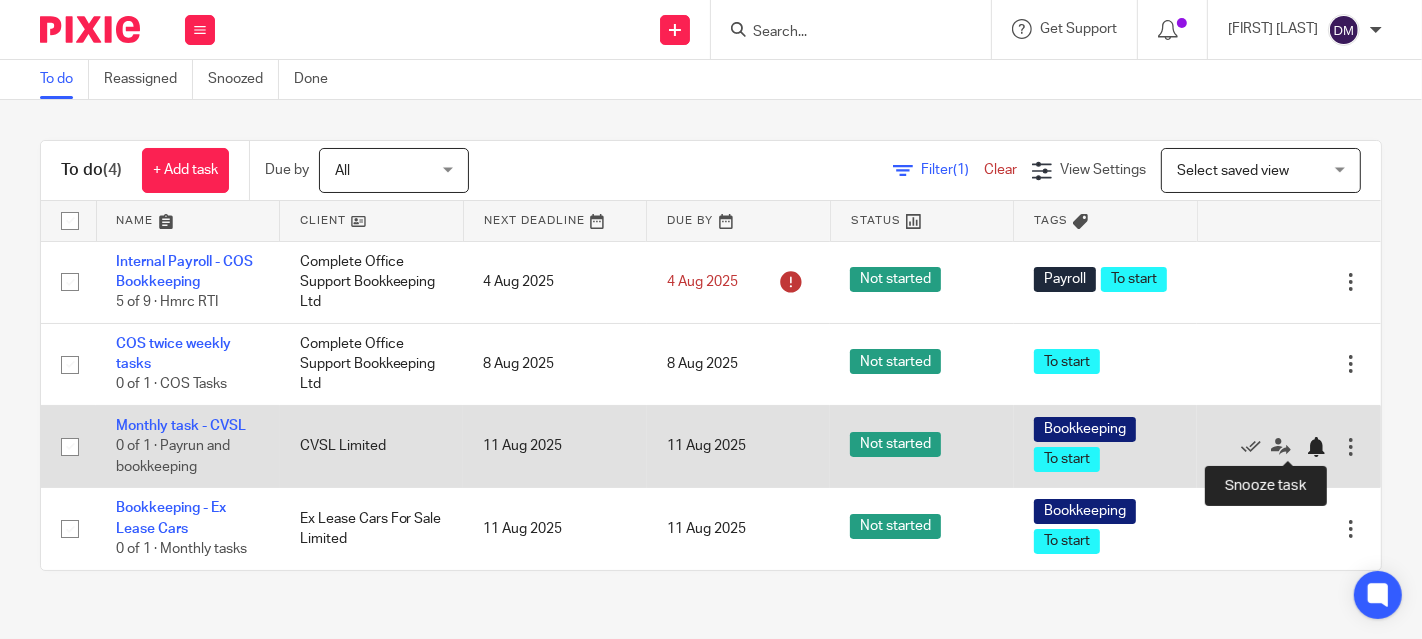 click at bounding box center (1316, 447) 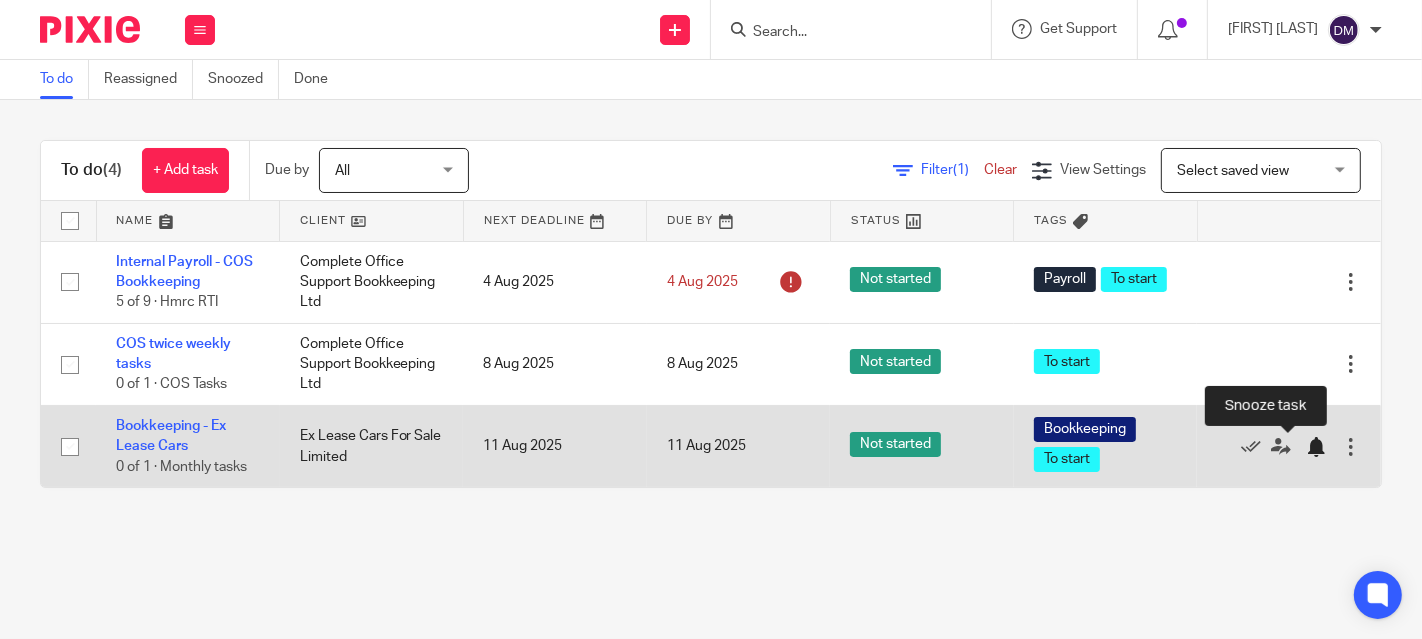 click at bounding box center (1316, 447) 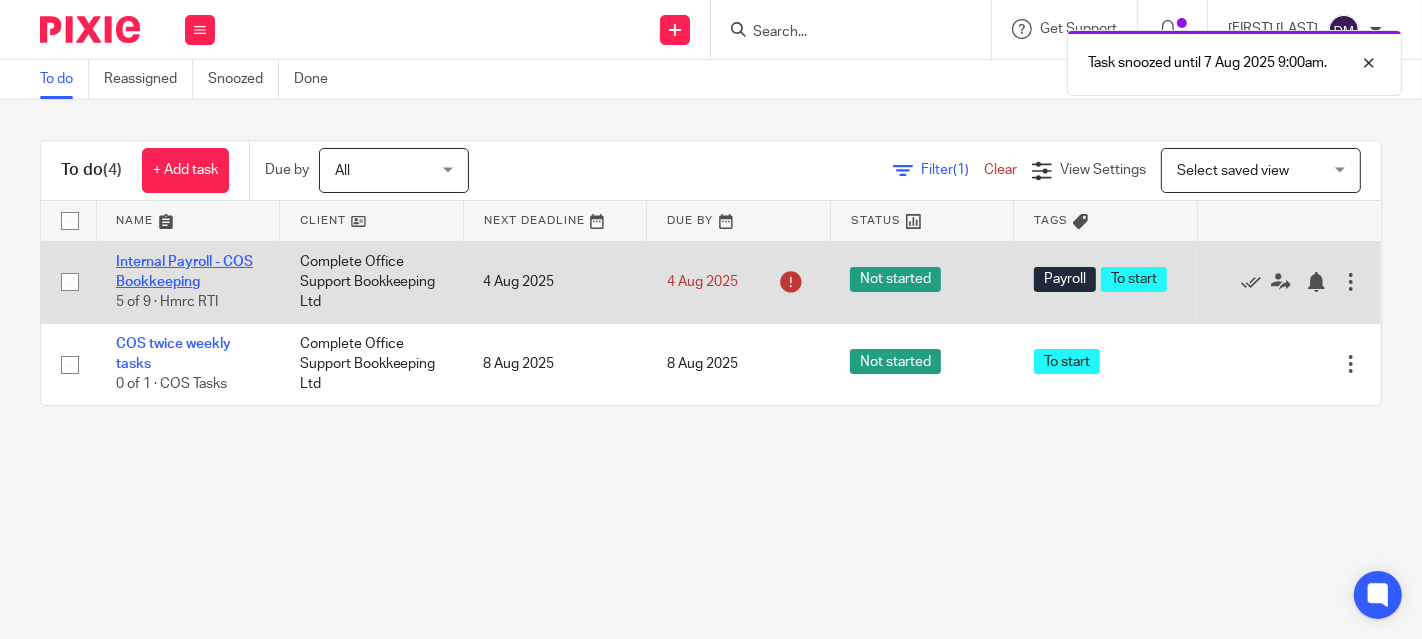 click on "Internal Payroll - COS Bookkeeping" at bounding box center (184, 272) 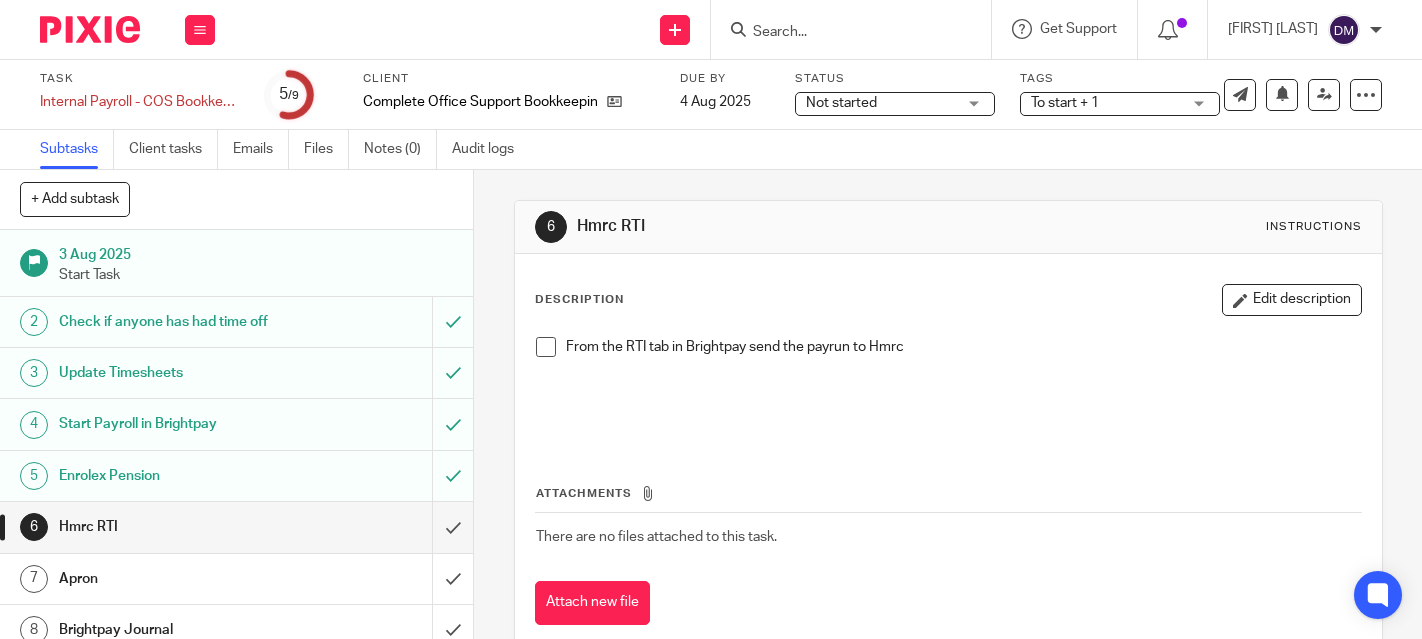 scroll, scrollTop: 0, scrollLeft: 0, axis: both 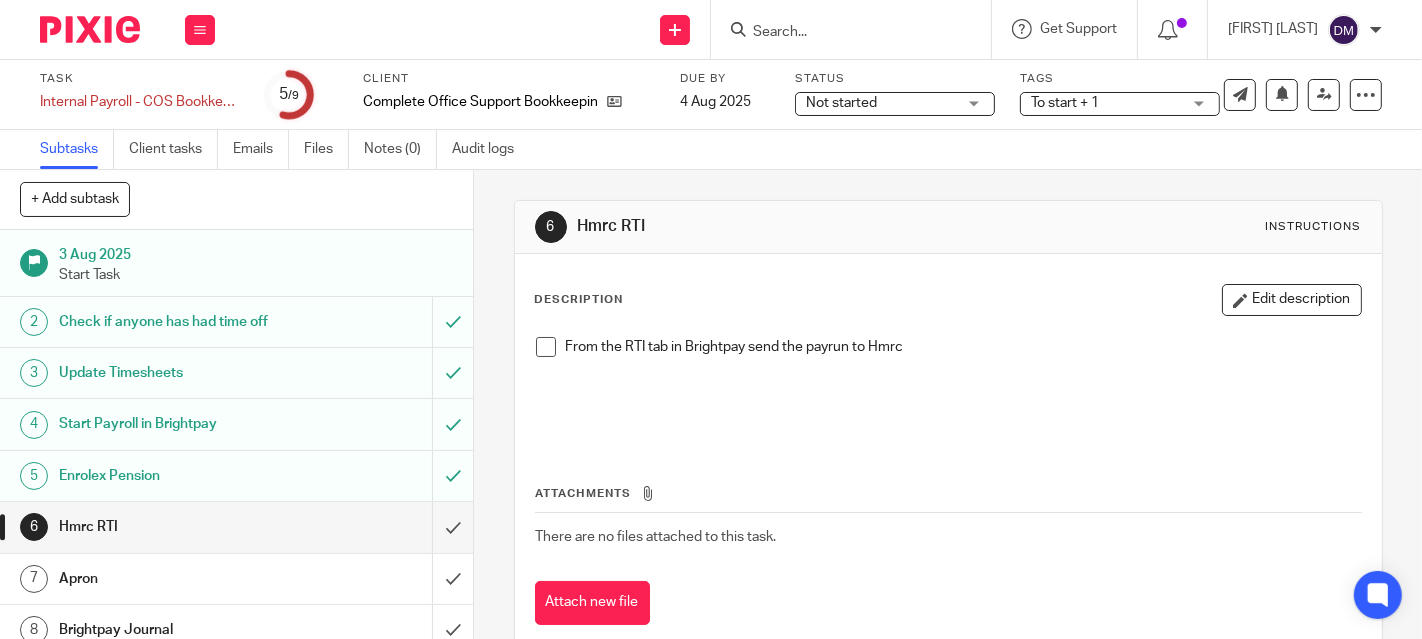 click at bounding box center [546, 347] 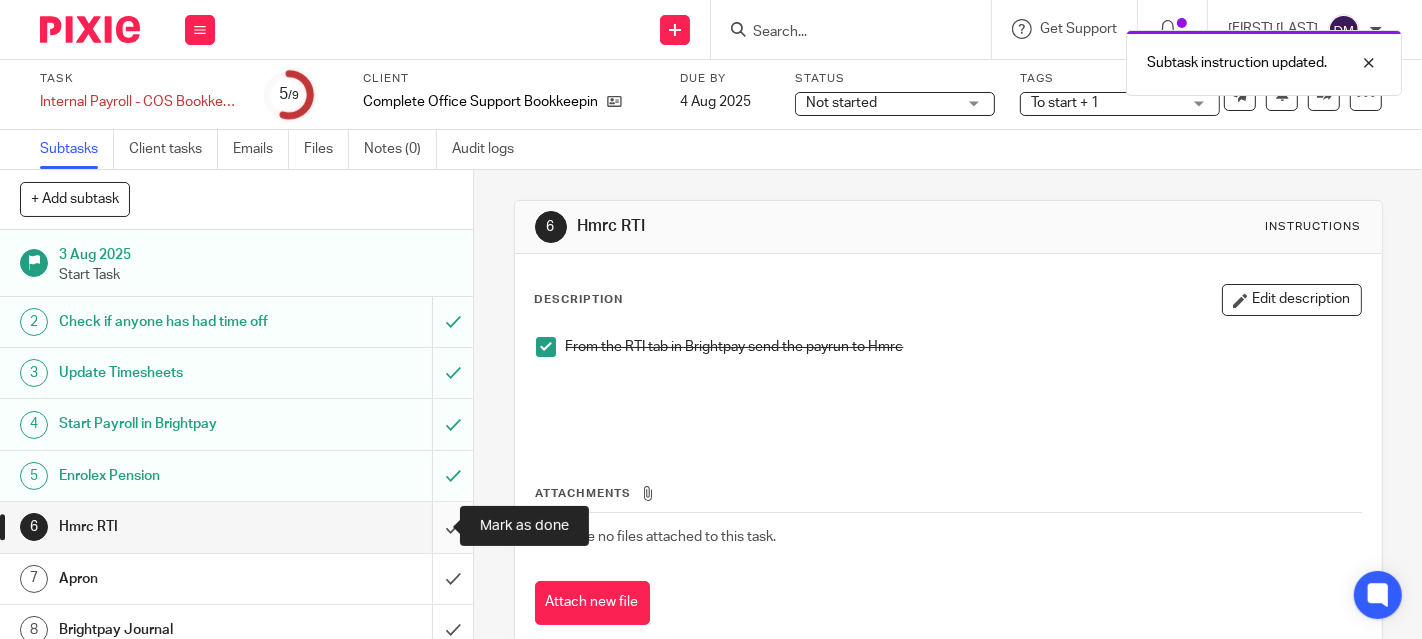 click at bounding box center (236, 527) 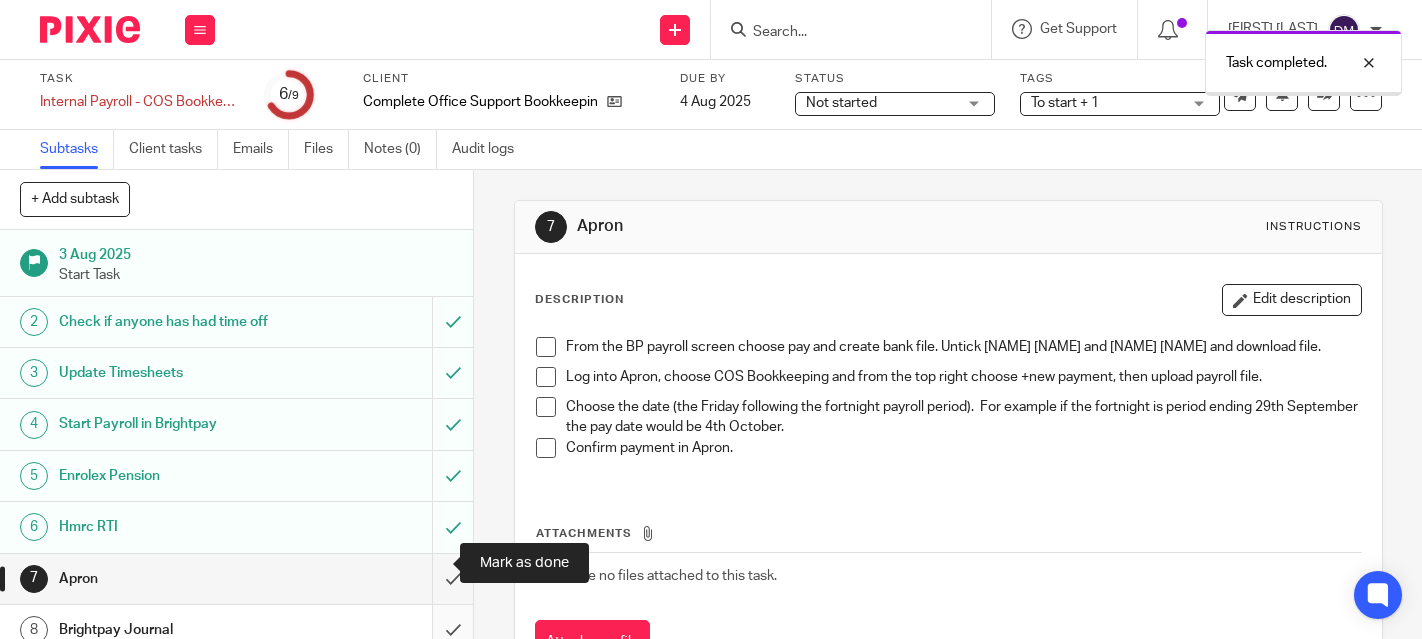 scroll, scrollTop: 0, scrollLeft: 0, axis: both 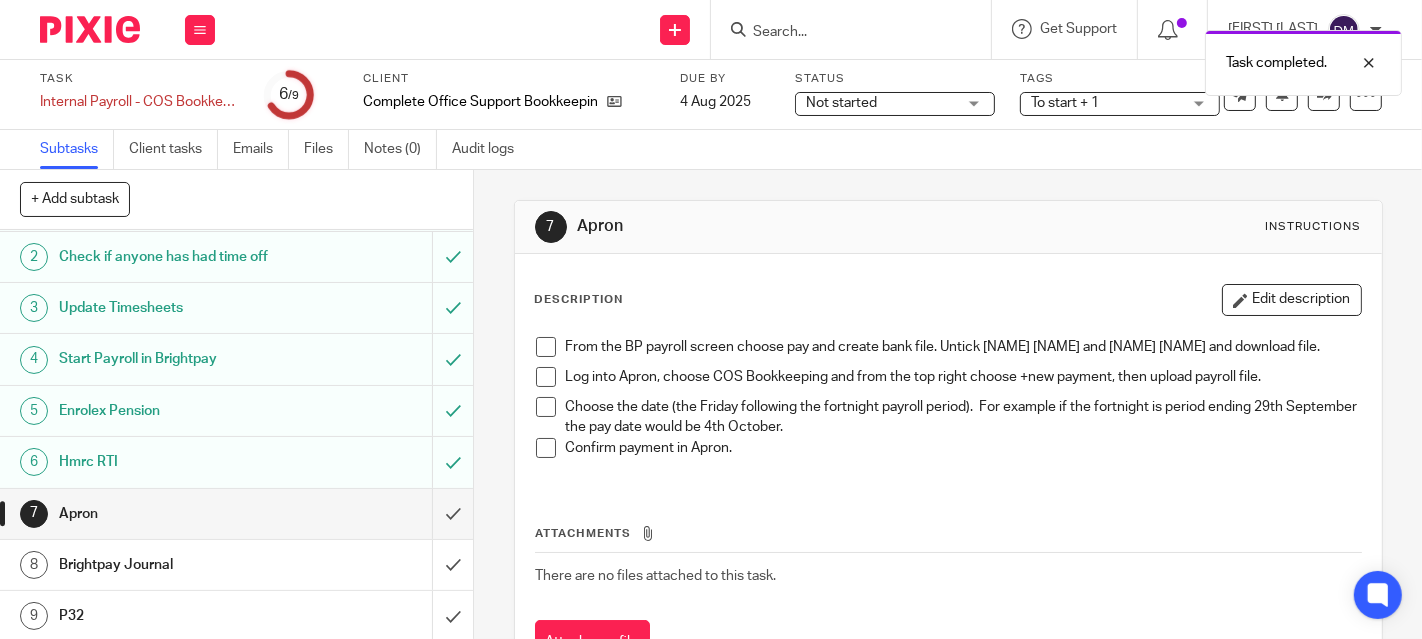 click on "Brightpay Journal" at bounding box center (235, 565) 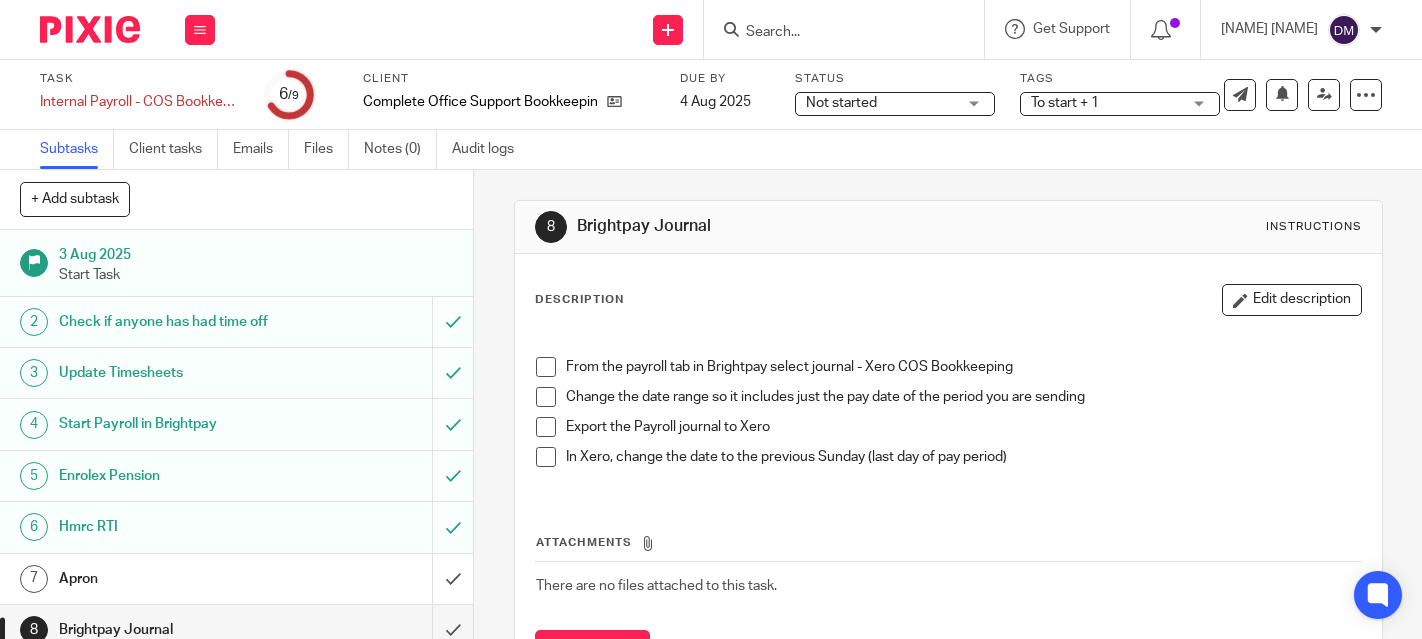 scroll, scrollTop: 0, scrollLeft: 0, axis: both 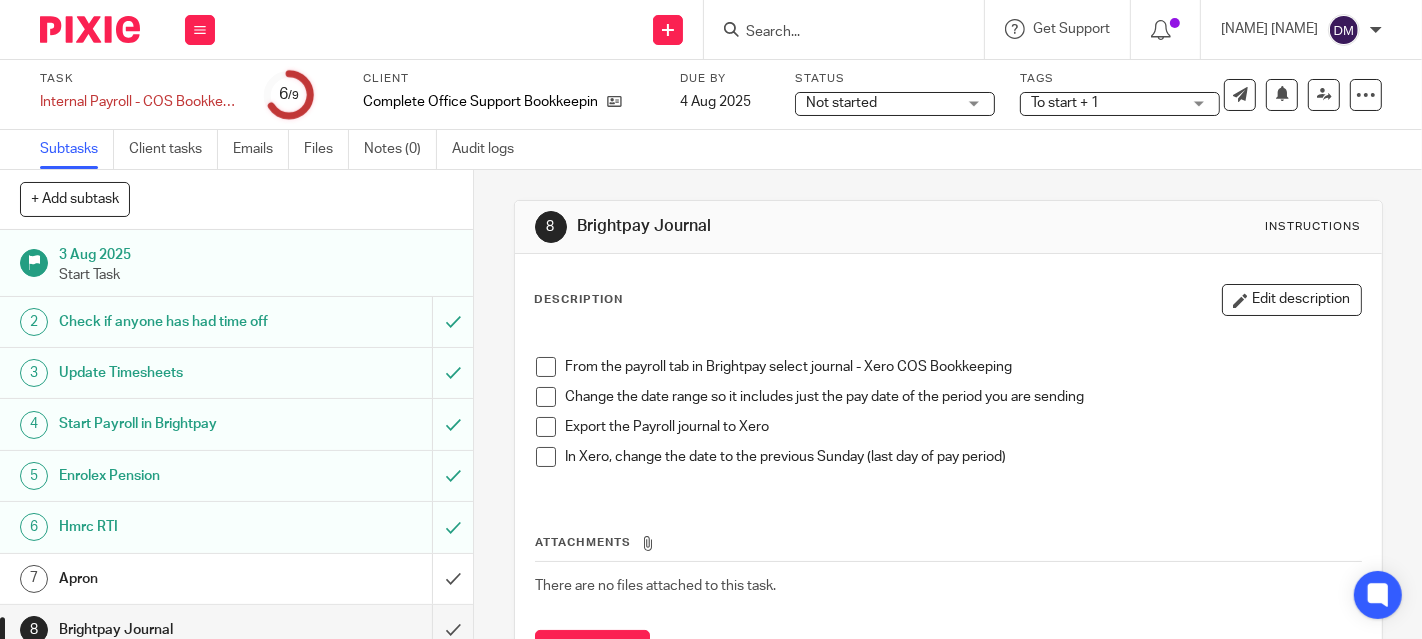 click at bounding box center (546, 367) 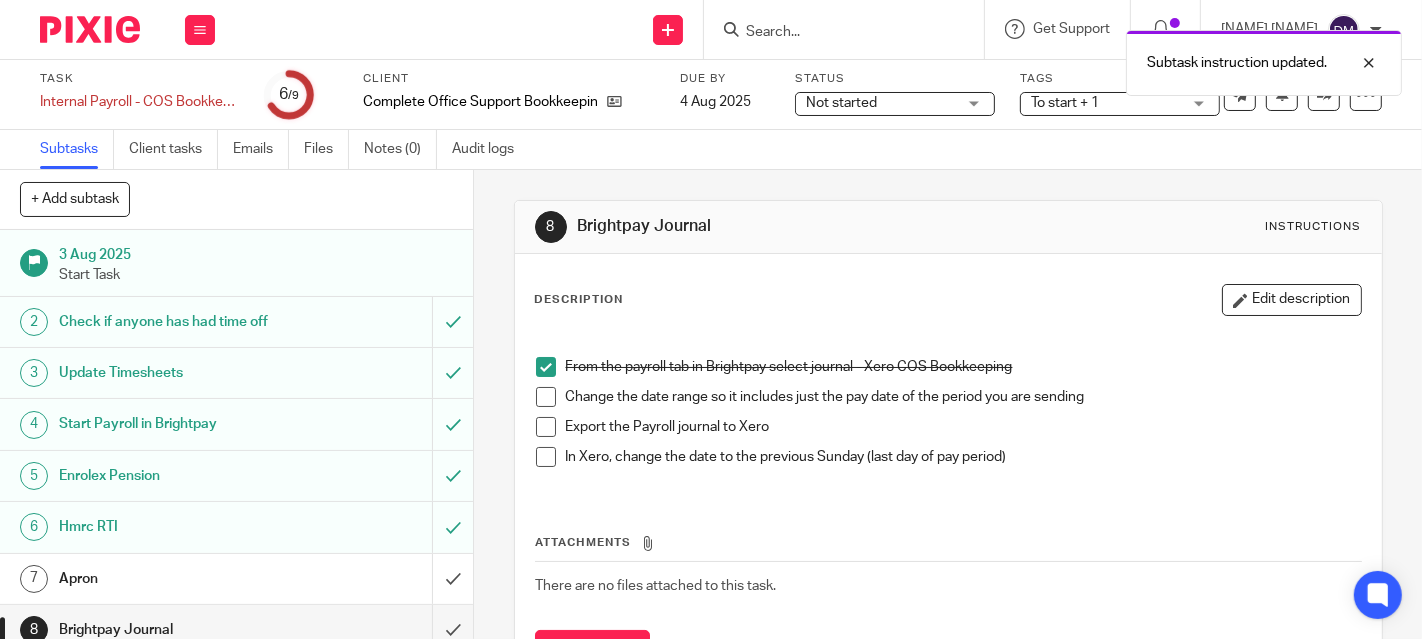 click at bounding box center [546, 397] 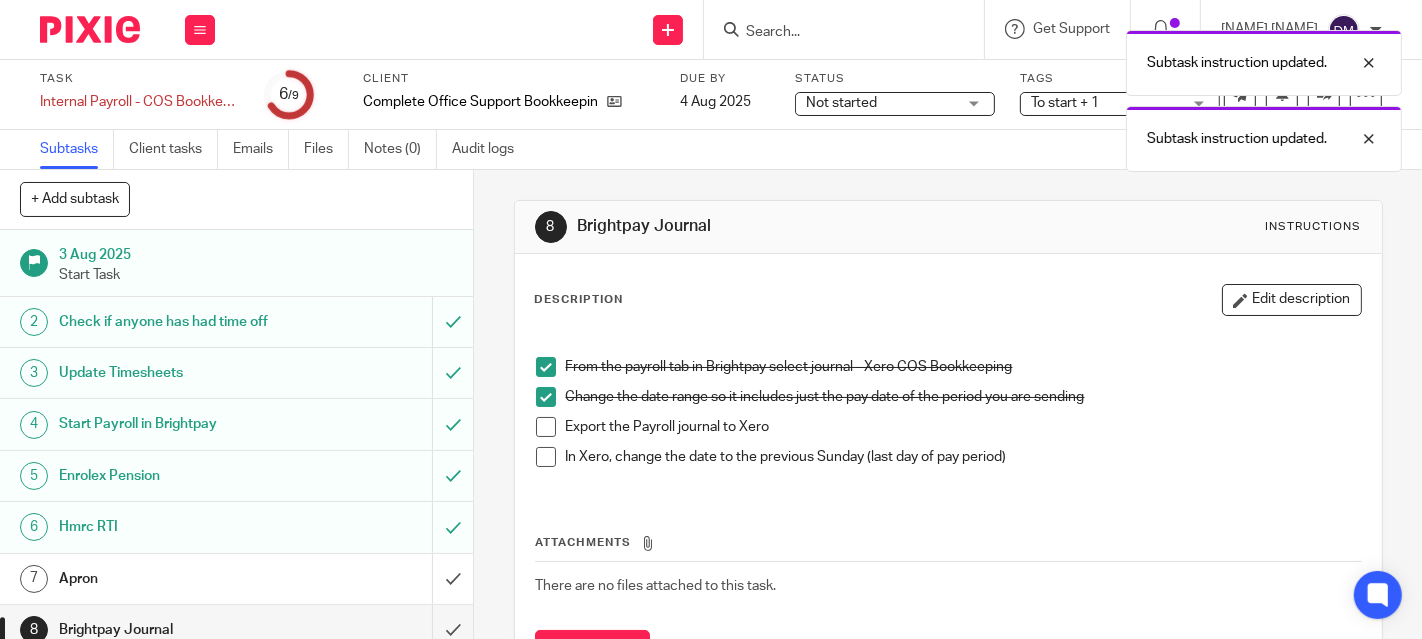 click at bounding box center [546, 427] 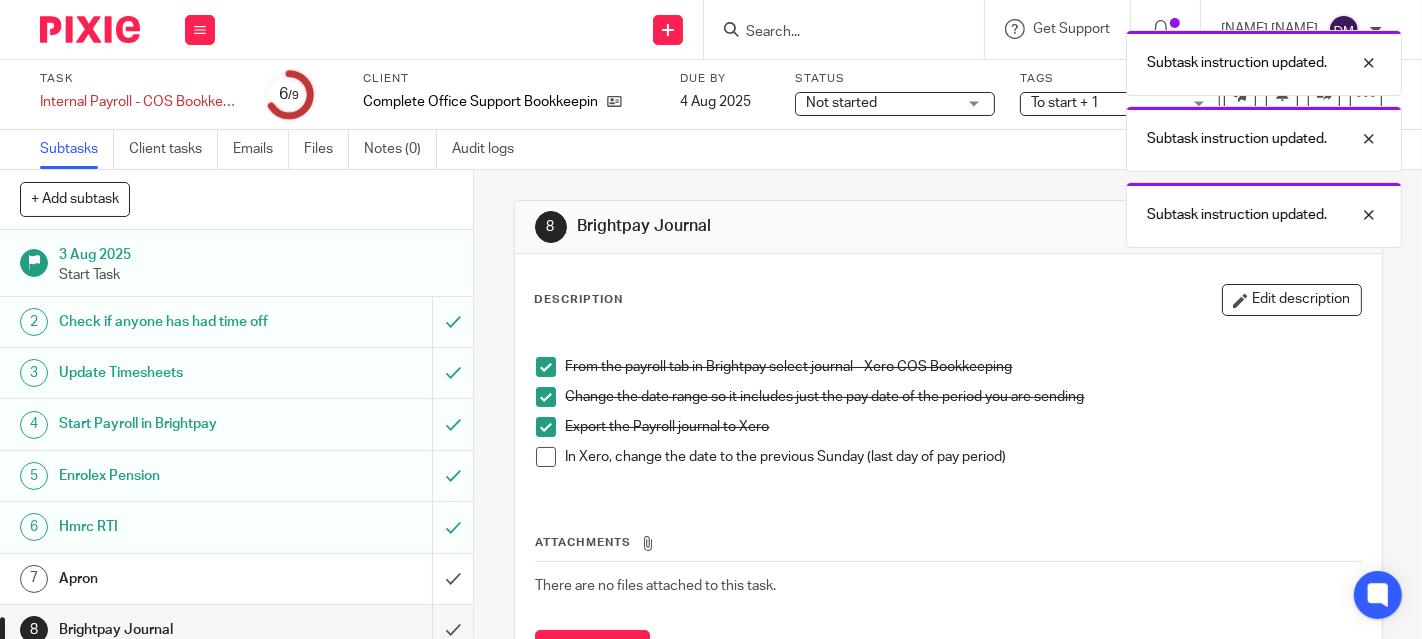 click at bounding box center [546, 457] 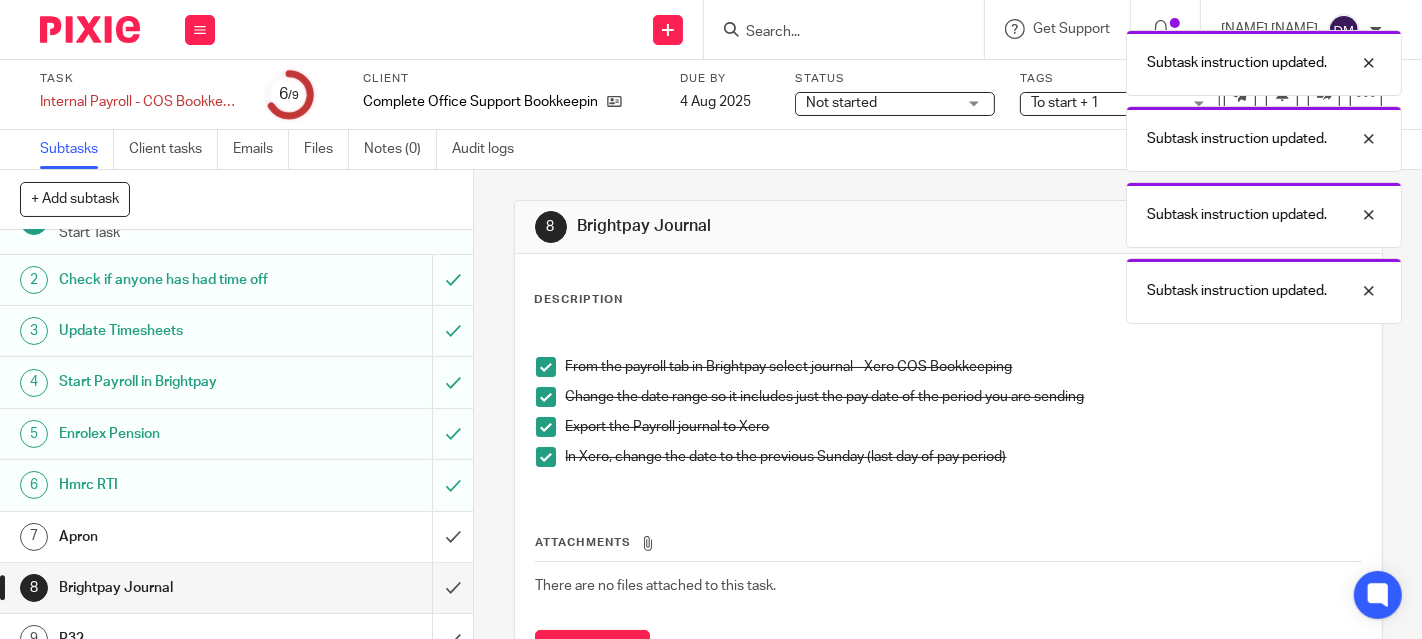 scroll, scrollTop: 65, scrollLeft: 0, axis: vertical 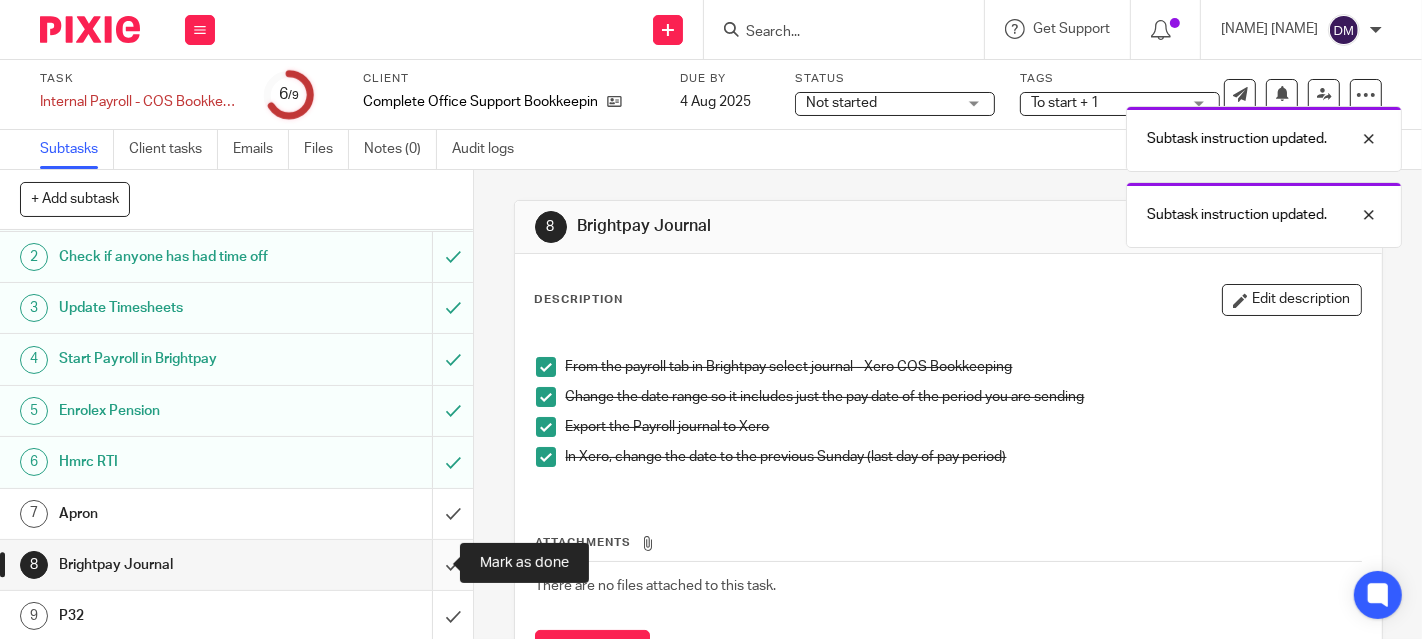 click at bounding box center (236, 565) 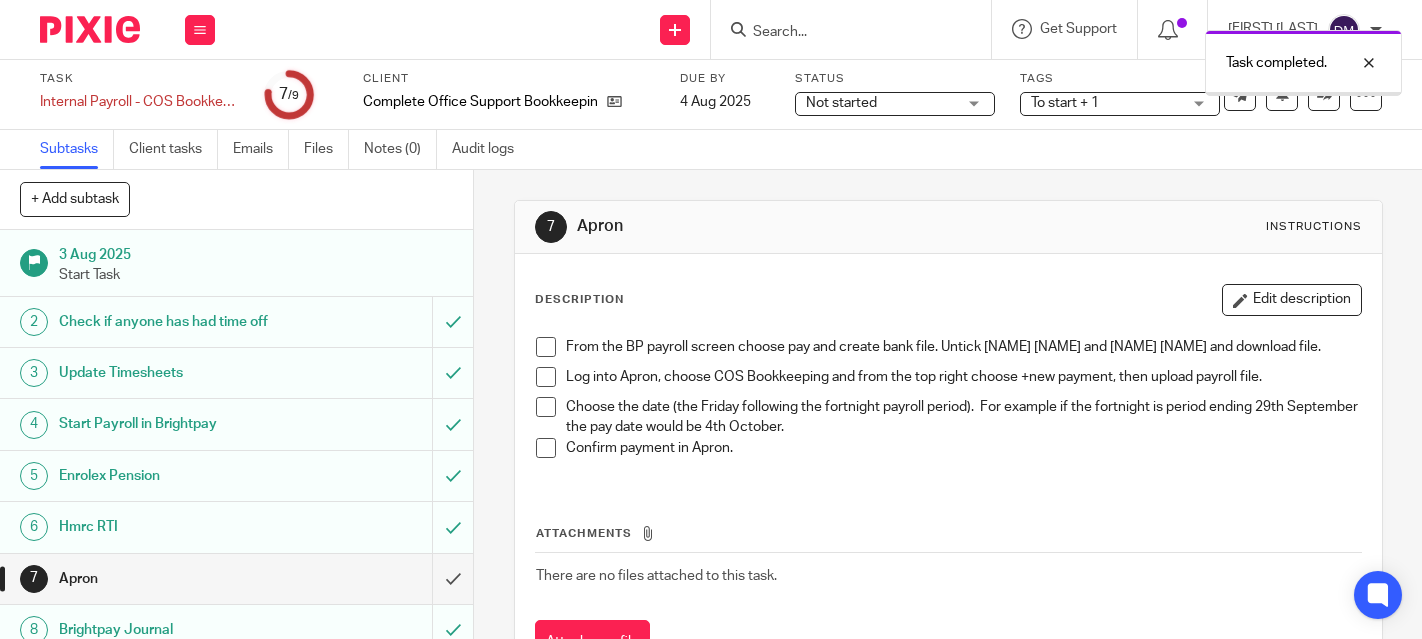 scroll, scrollTop: 0, scrollLeft: 0, axis: both 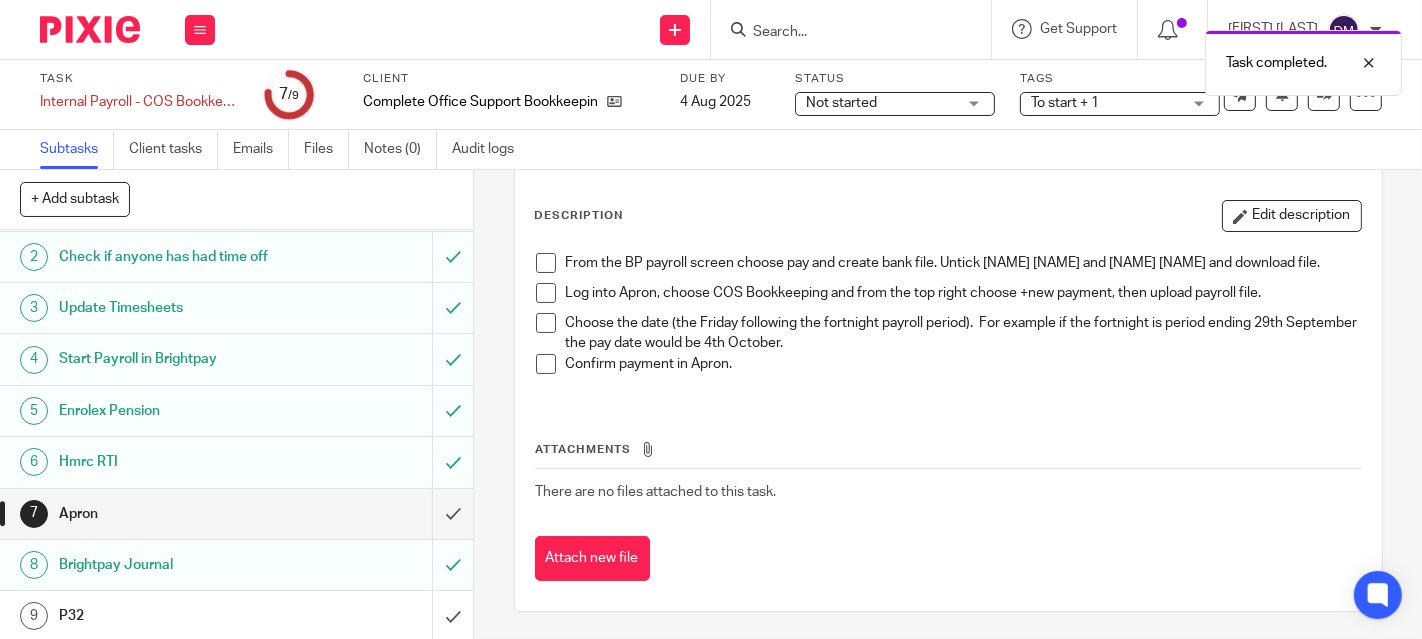 click on "P32" at bounding box center [235, 616] 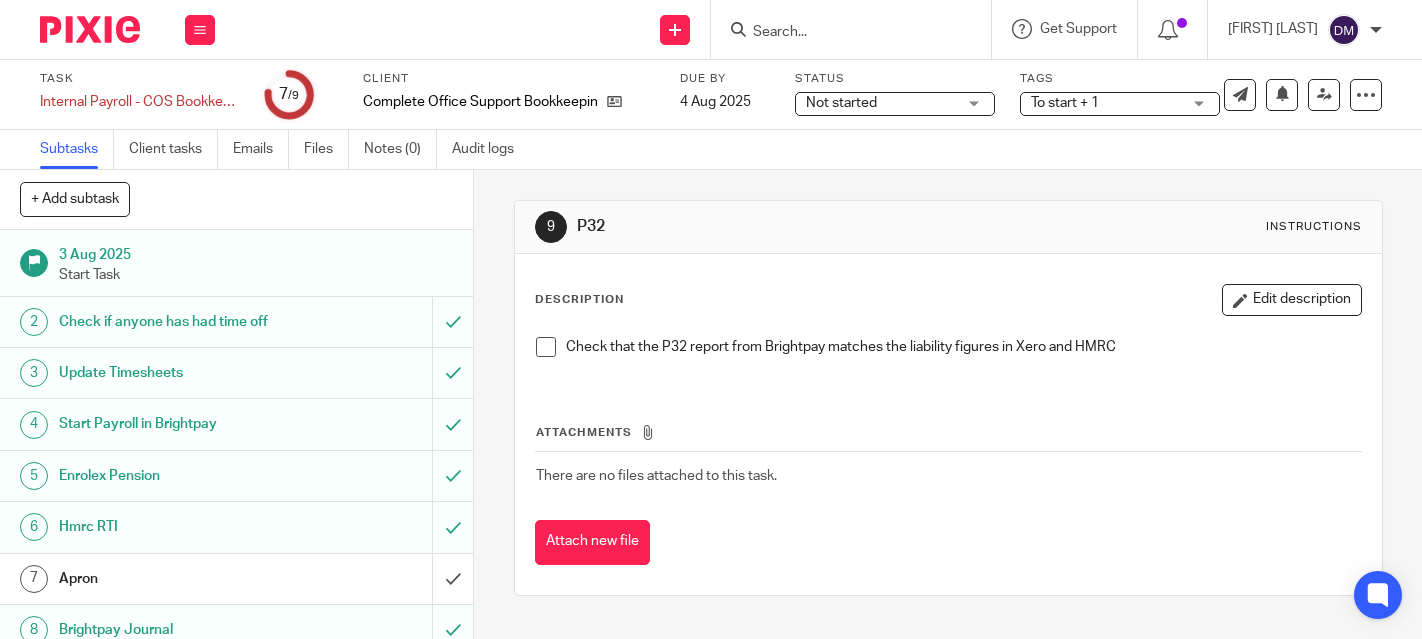 scroll, scrollTop: 0, scrollLeft: 0, axis: both 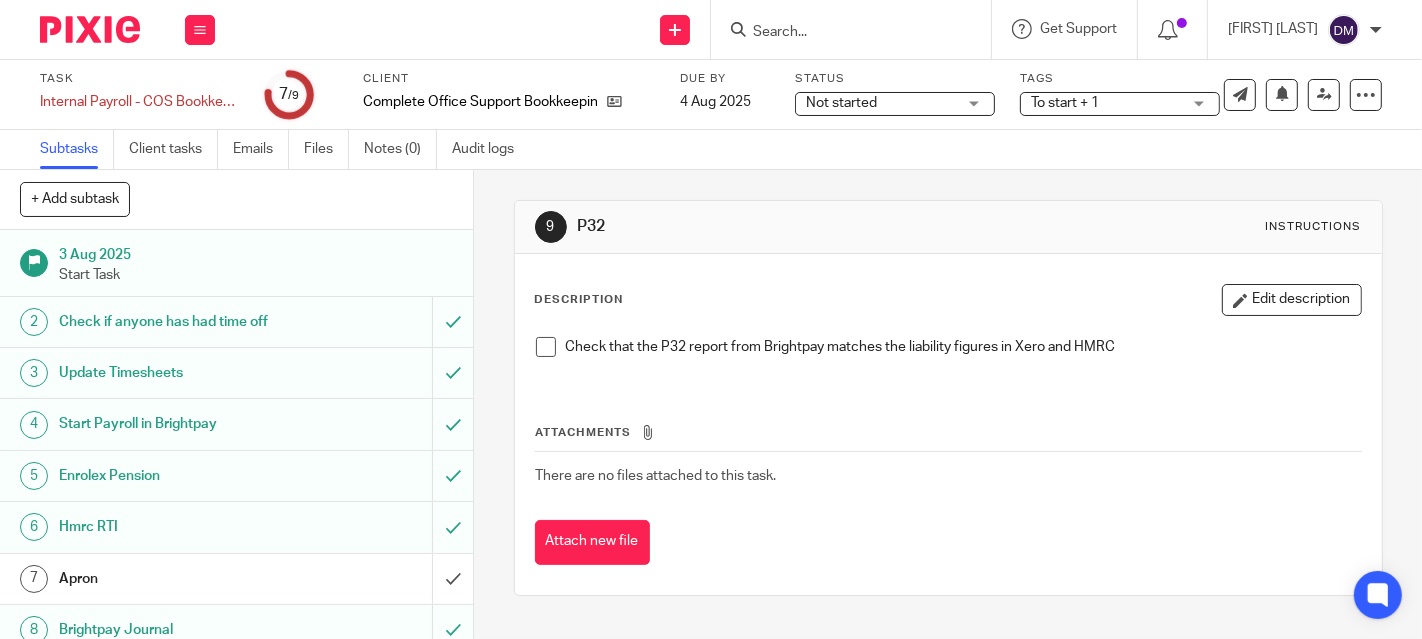click at bounding box center [546, 347] 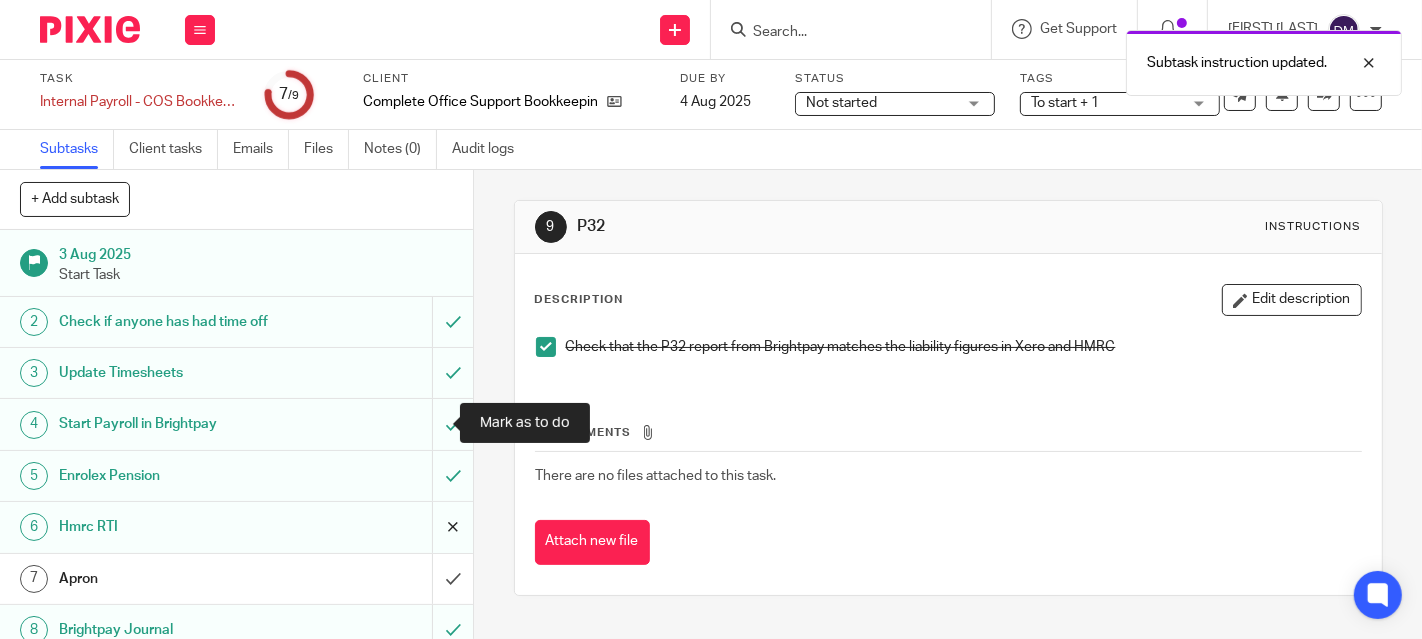 scroll, scrollTop: 65, scrollLeft: 0, axis: vertical 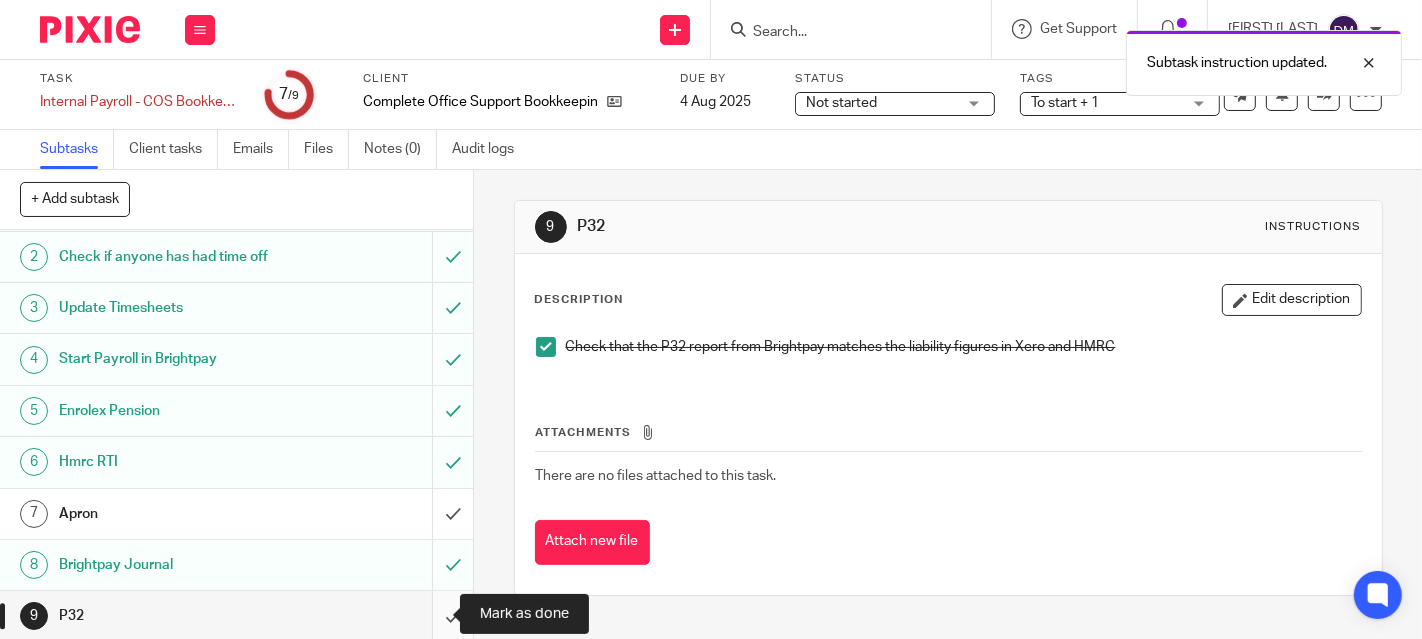 click at bounding box center (236, 616) 